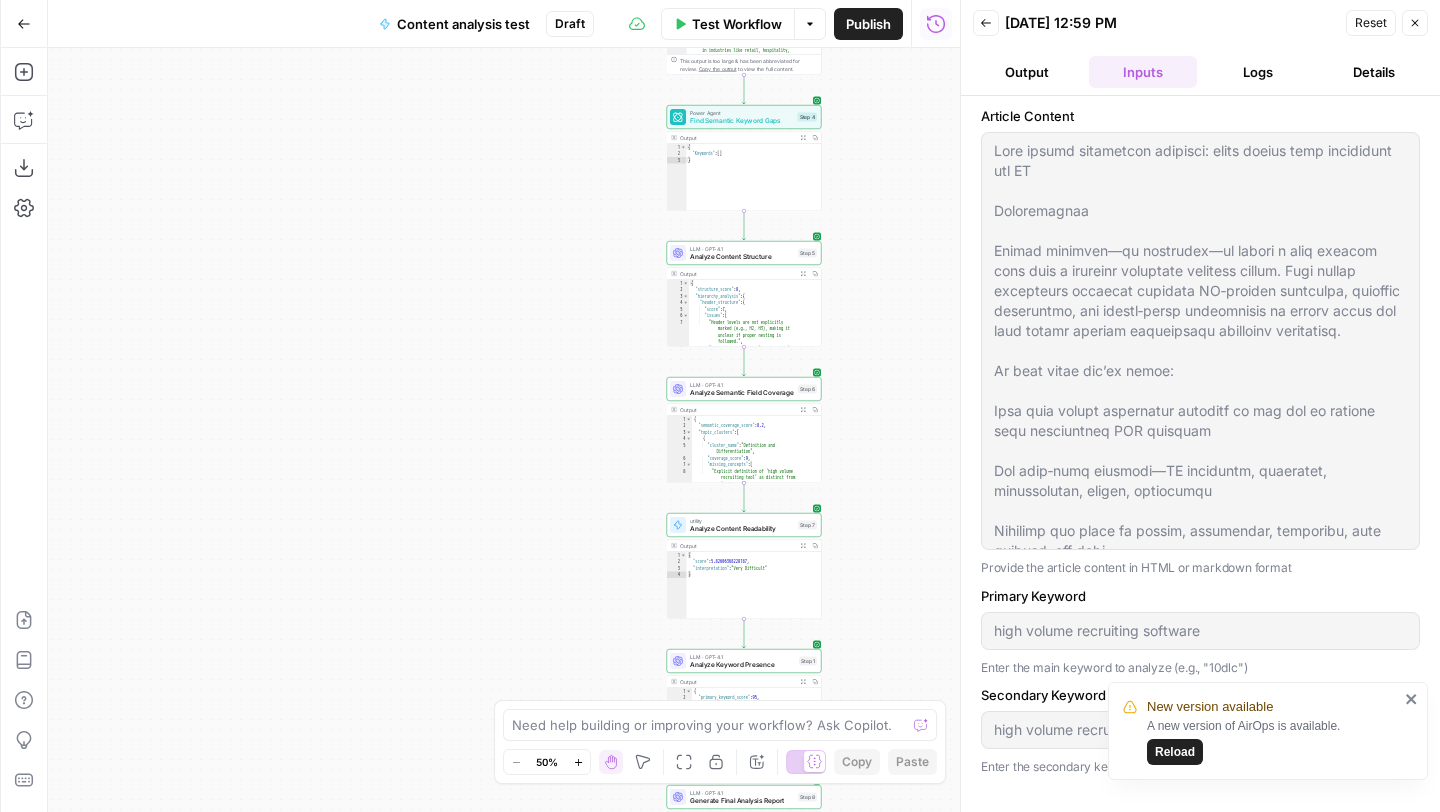 scroll, scrollTop: 0, scrollLeft: 0, axis: both 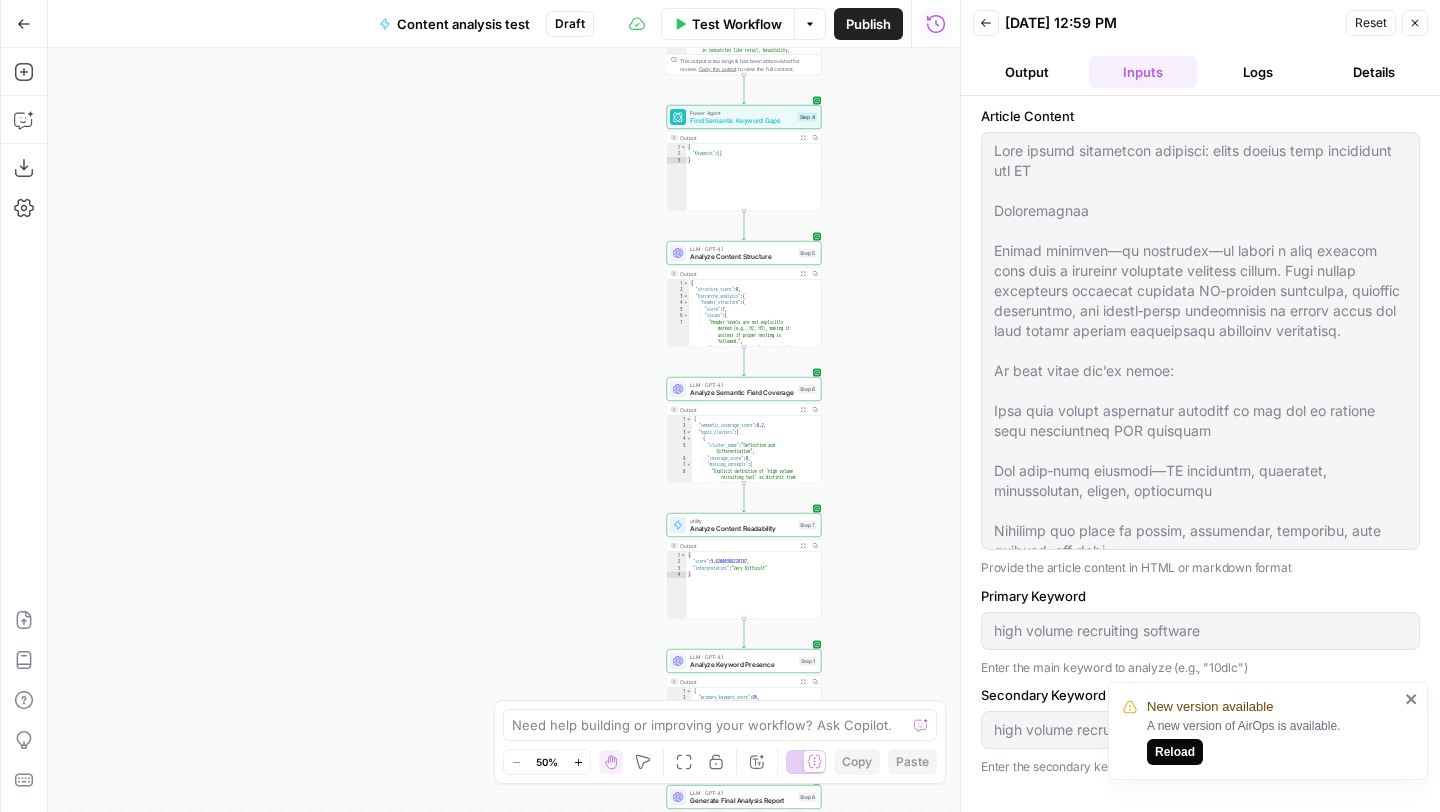 click on "Reload" at bounding box center [1175, 752] 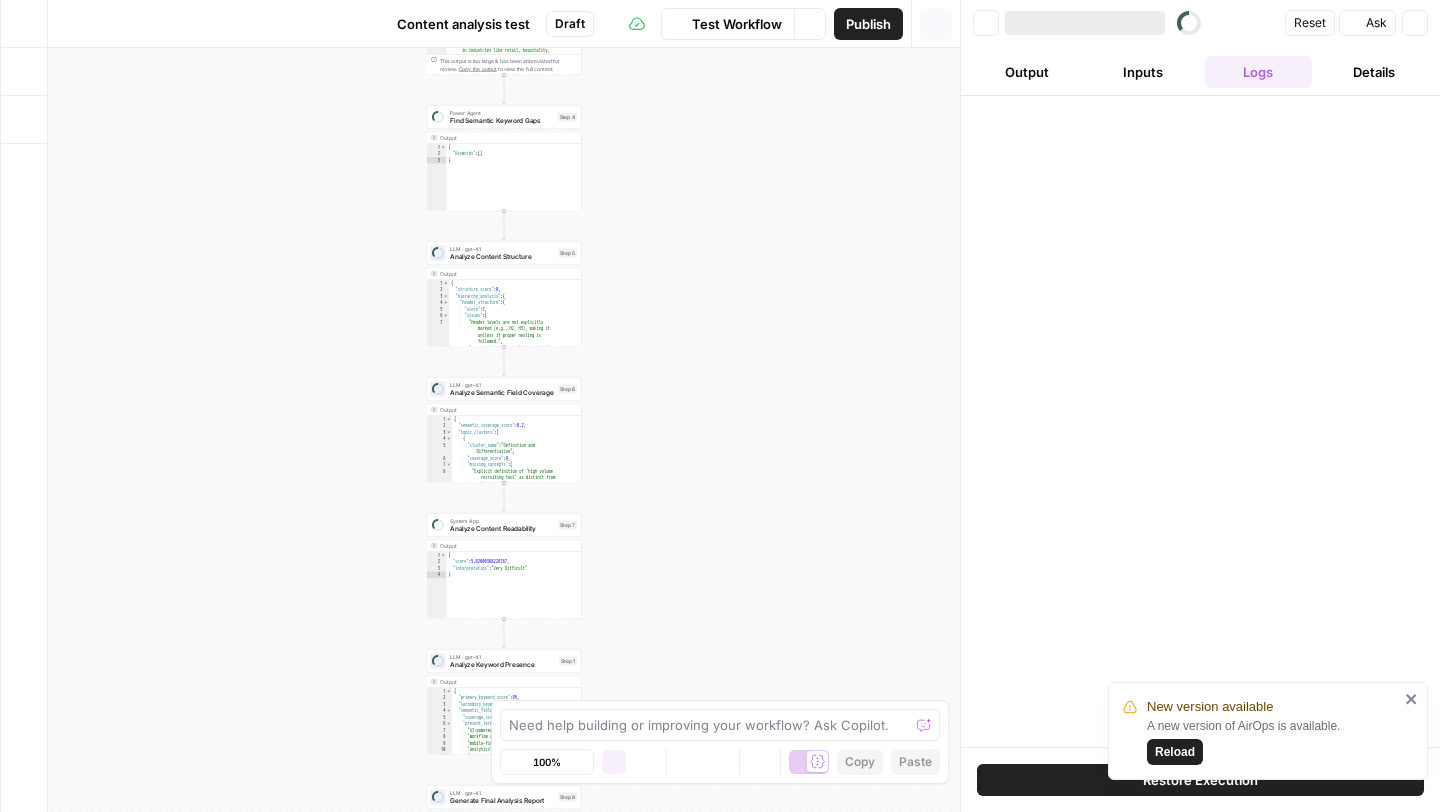 scroll, scrollTop: 0, scrollLeft: 0, axis: both 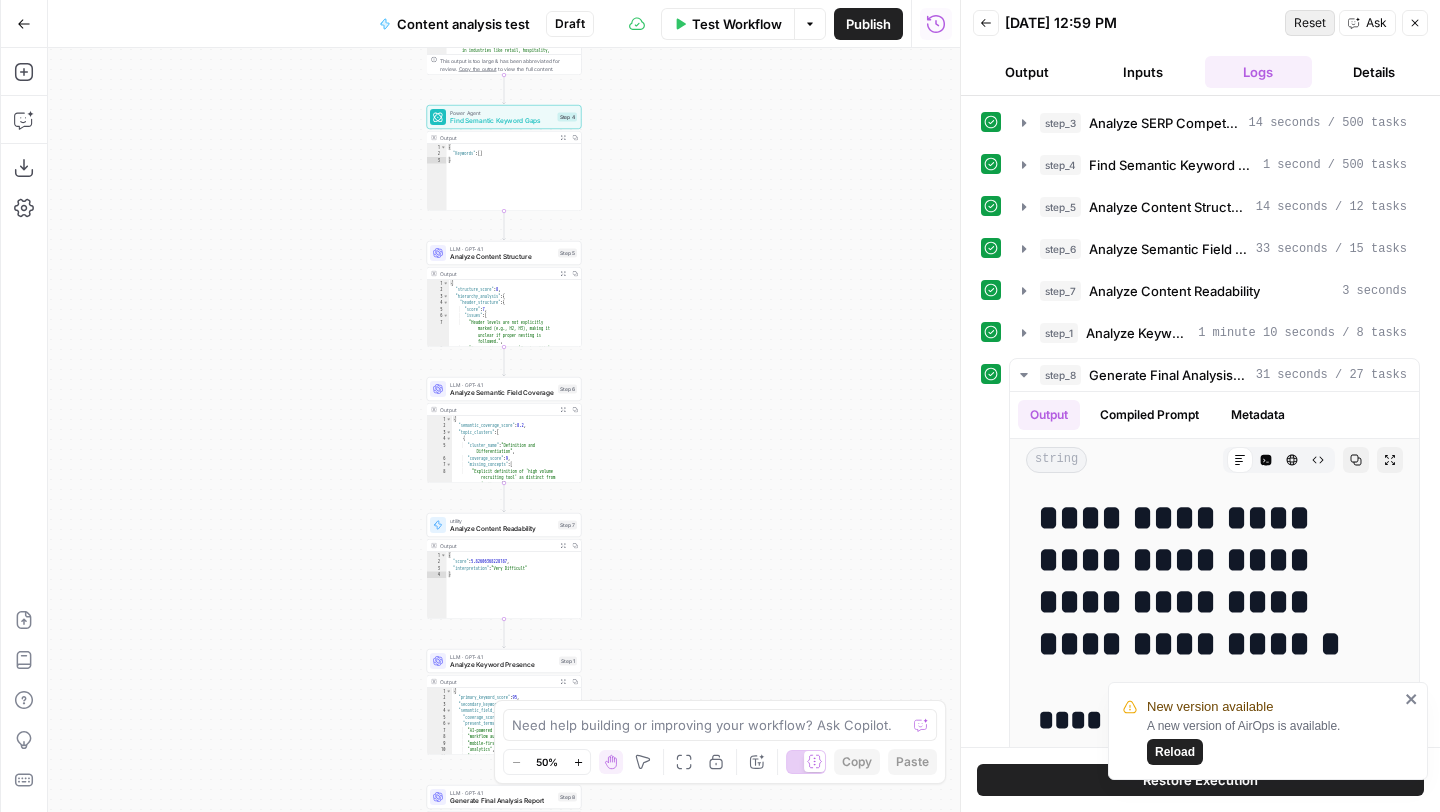 click on "Reset" at bounding box center [1310, 23] 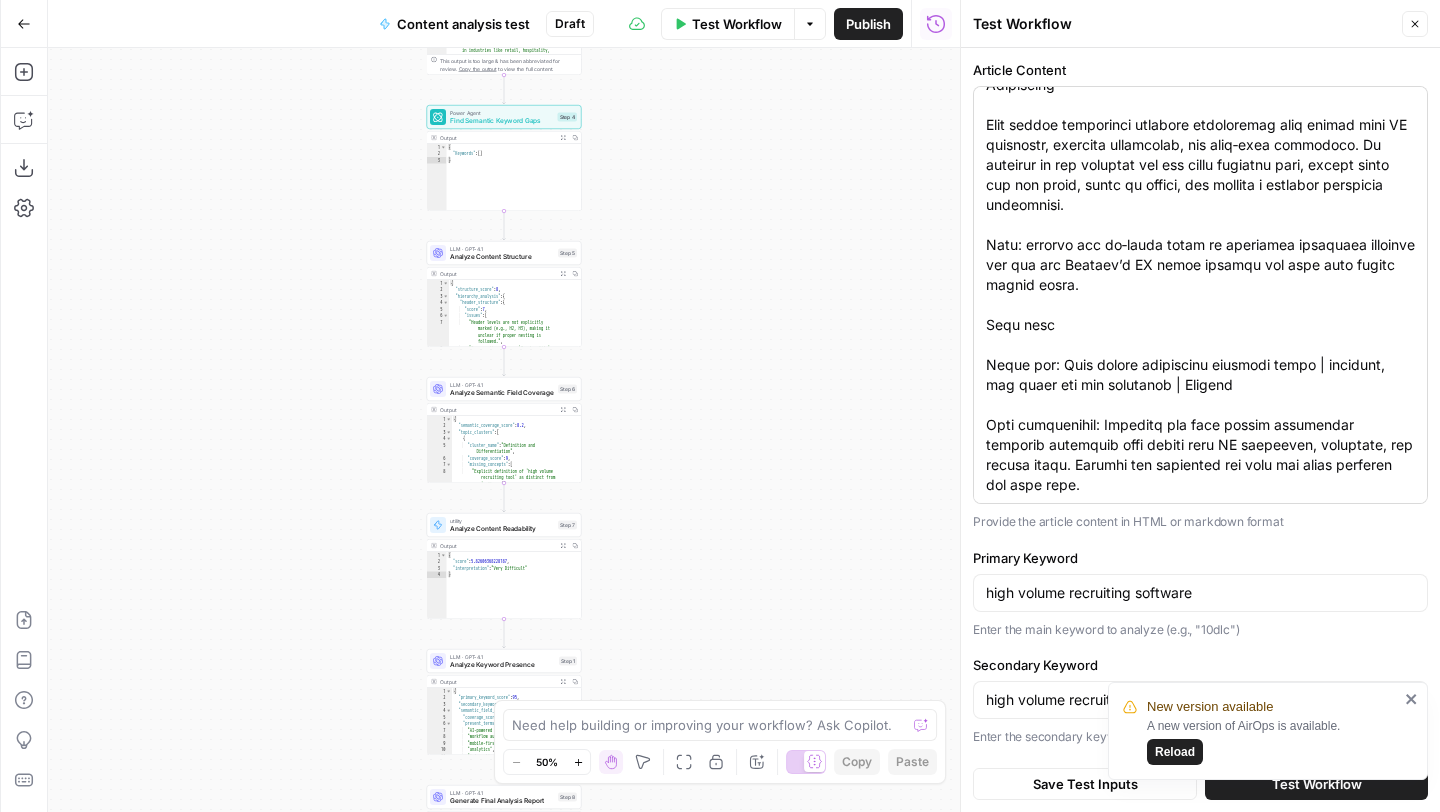 scroll, scrollTop: 5120, scrollLeft: 0, axis: vertical 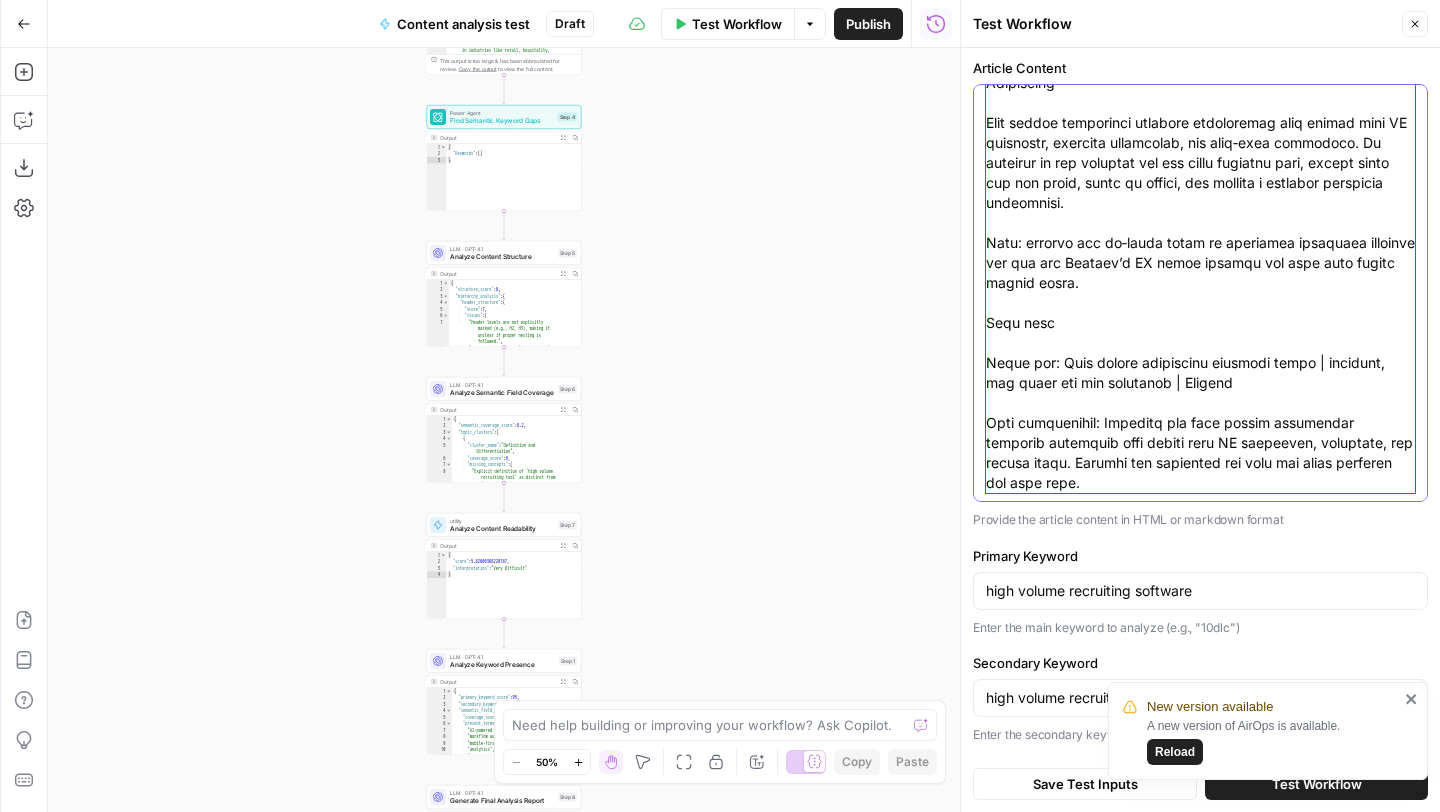 drag, startPoint x: 1217, startPoint y: 362, endPoint x: 1058, endPoint y: 337, distance: 160.95341 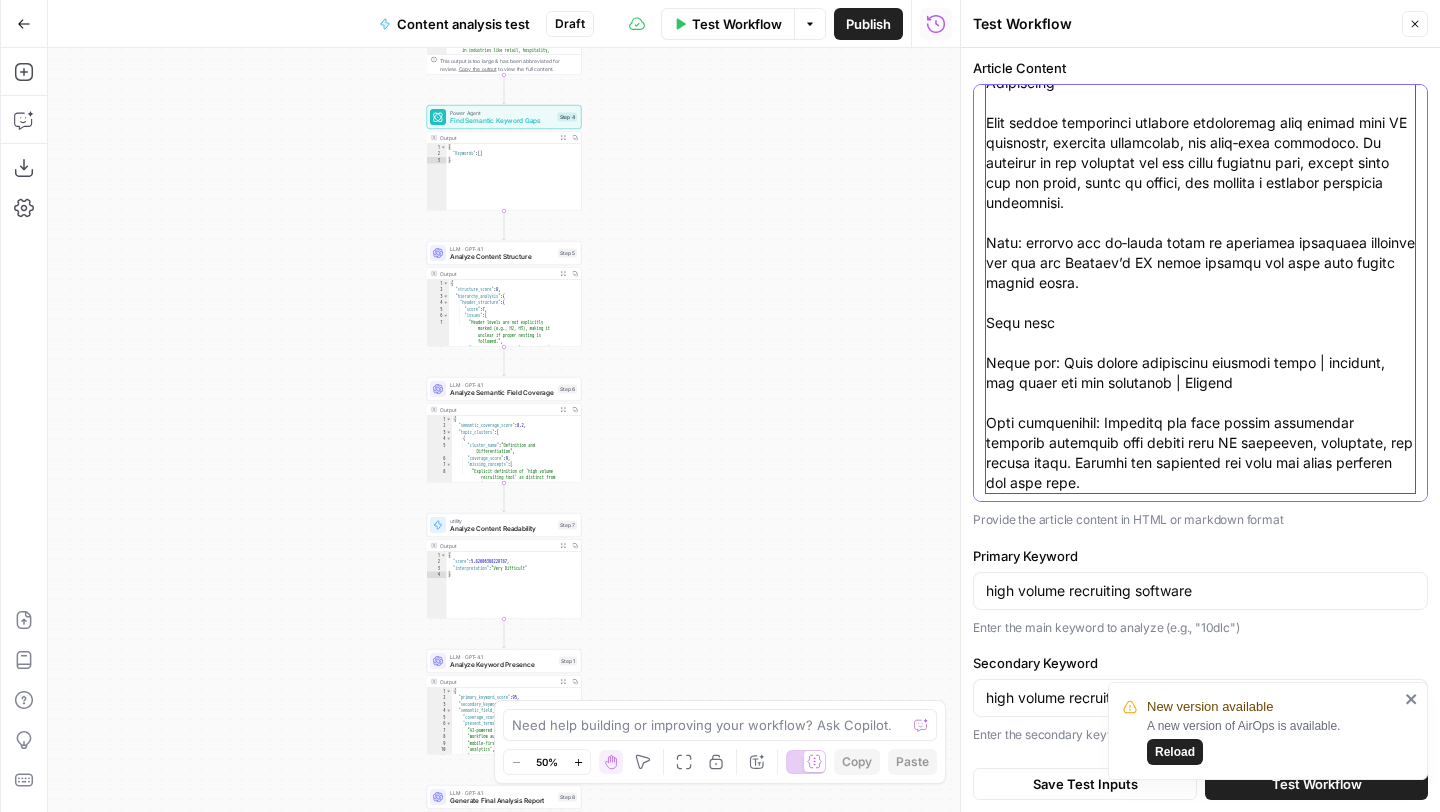 drag, startPoint x: 1047, startPoint y: 341, endPoint x: 1210, endPoint y: 366, distance: 164.90604 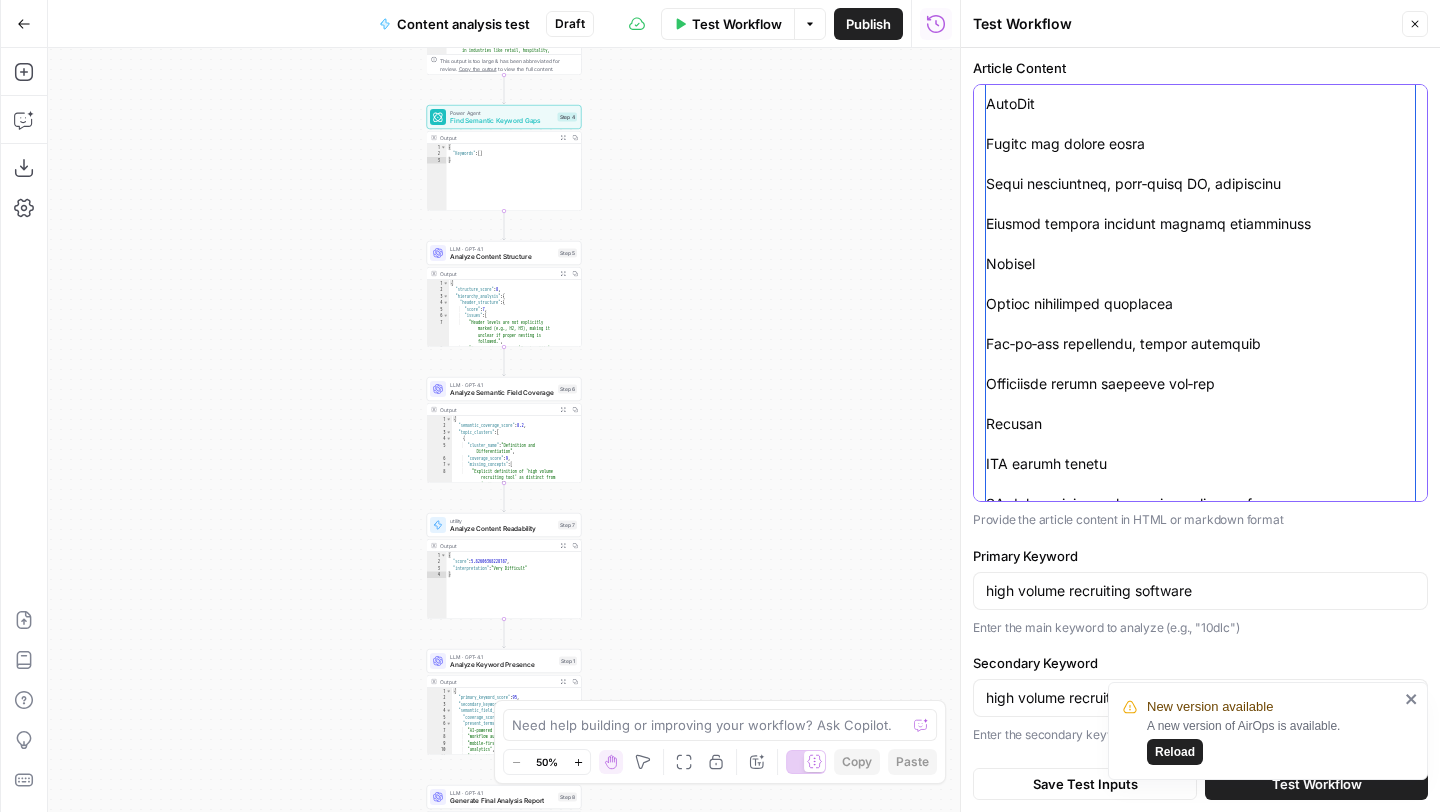 scroll, scrollTop: 3714, scrollLeft: 0, axis: vertical 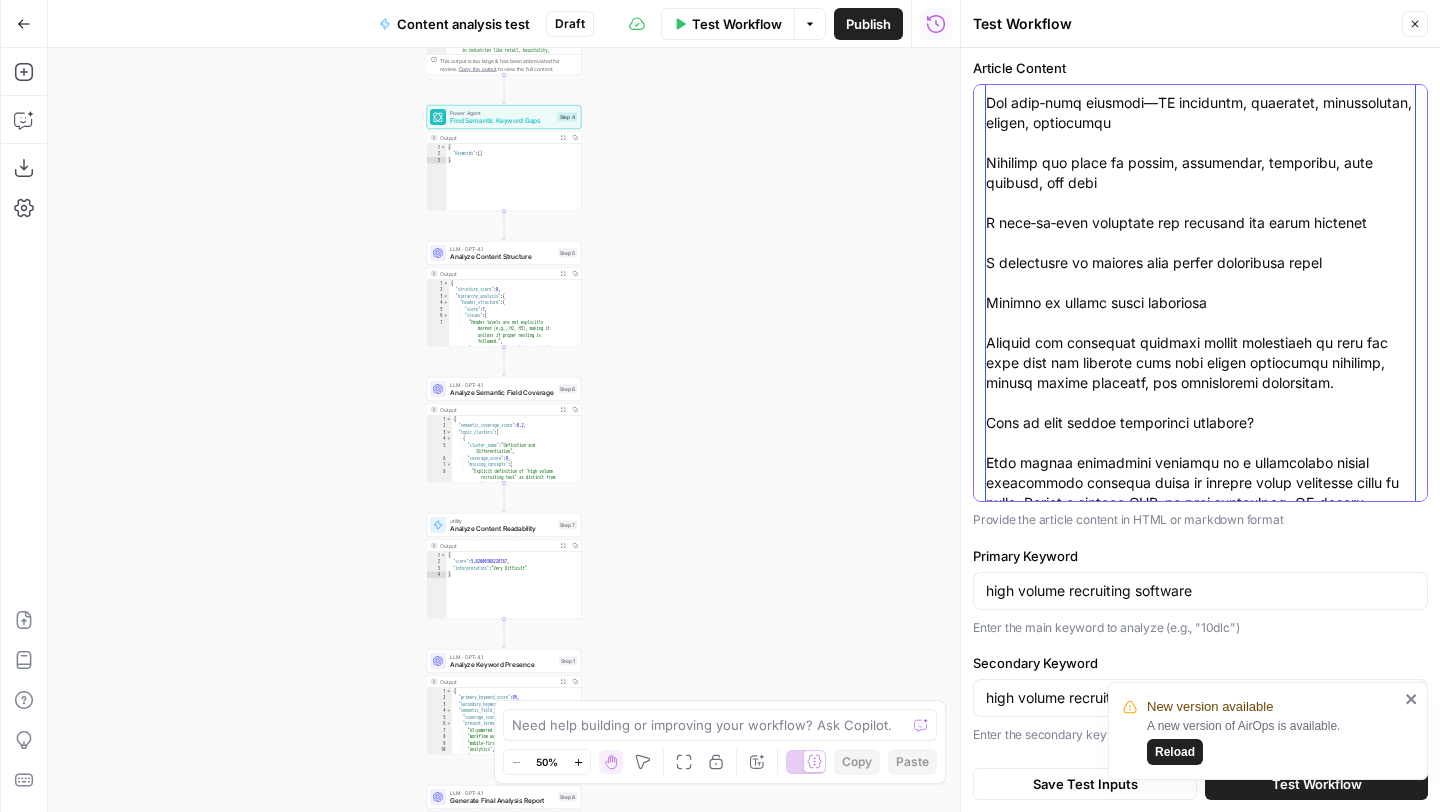 drag, startPoint x: 1102, startPoint y: 486, endPoint x: 901, endPoint y: -88, distance: 608.1751 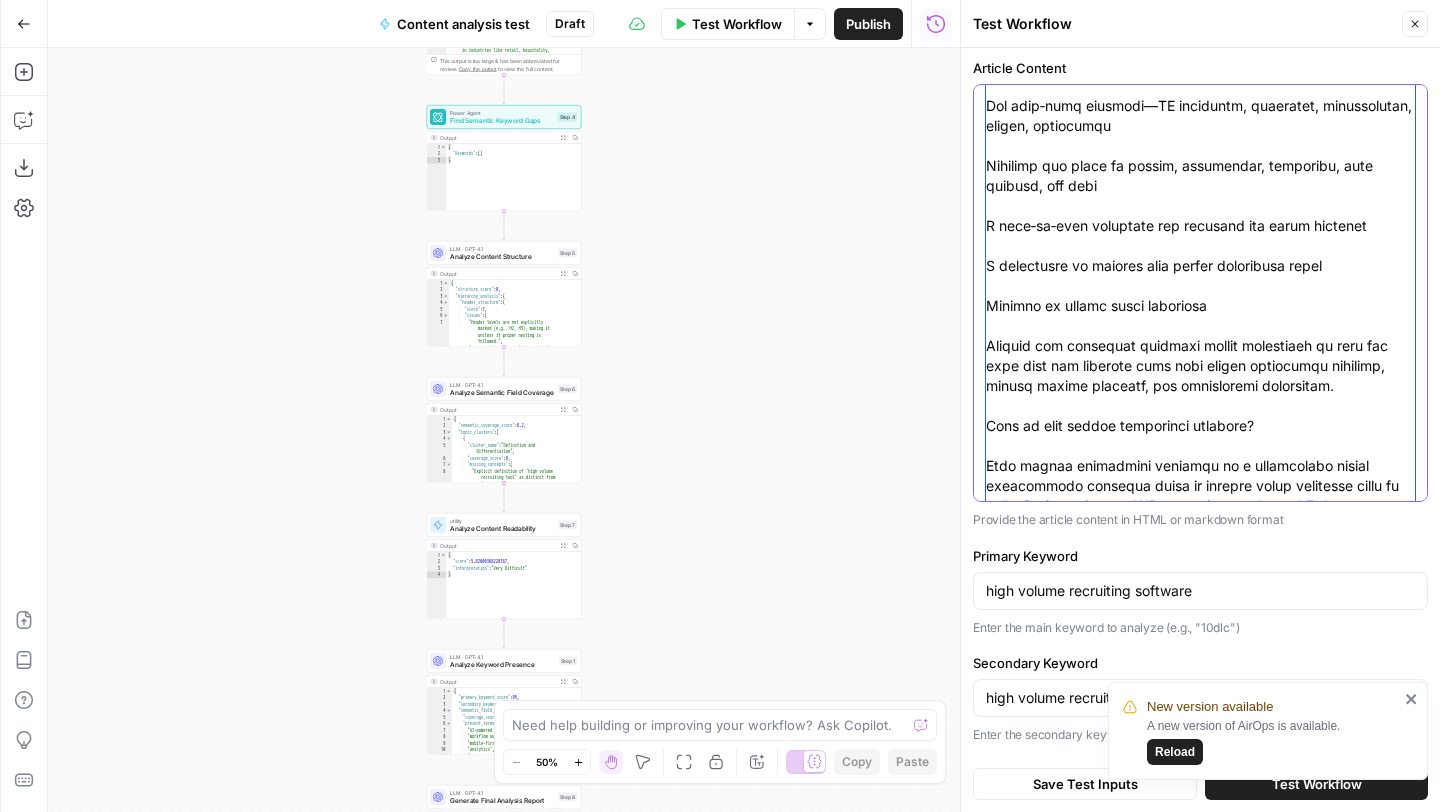 click on "New version available A new version of AirOps is available. Reload Sinch New Home Browse Your Data Monitoring Settings Recent Grids New grid Recommendation brief Prompts Sinch - Sheet1.csv prompt_company_mentions table - prompt_company_mentions.csv.csv Recent Workflows New Workflow Content analysis test Recommendation brief (input) Content Gap Analysis AirOps Academy What's new?
5
Help + Support Go Back Content analysis test Draft Test Workflow Options Publish Run History Add Steps Copilot Download as JSON Settings Import JSON AirOps Academy Help Give Feedback Shortcuts Workflow Set Inputs Inputs Power Agent Analyze SERP Competition Step 3 Output Expand Output Copy 1 2 {    "SERP Research" :  "## Persona and Search Intent         Analysis \n\n 1. **Types of People Searching        :**   \n    - Talent Acquisition Managers         and Directors at large organizations.   \n            - High-volume recruitment coordinators" at bounding box center [720, 406] 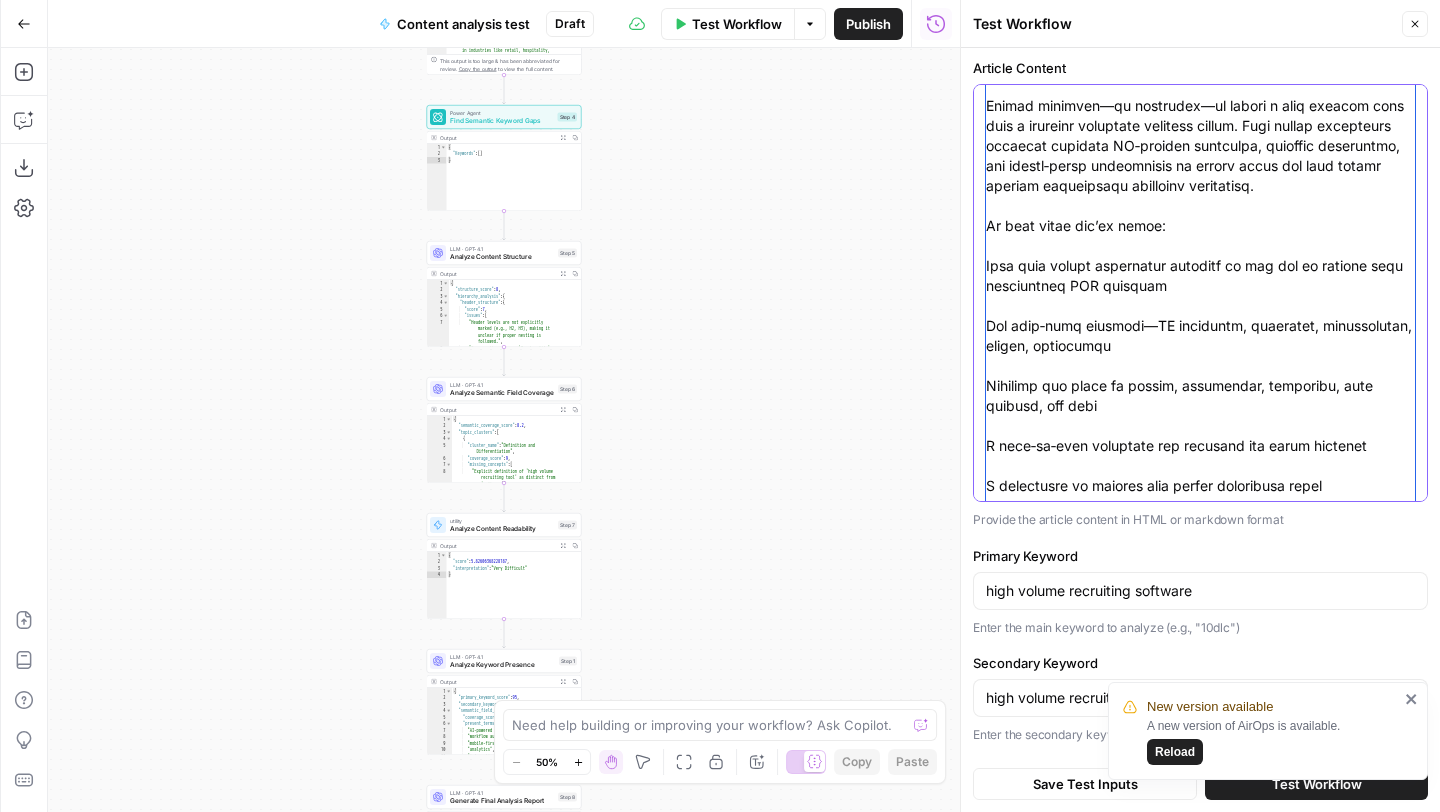 type on "High volume recruiting software: scale hiring with automation and AI
Introduction" 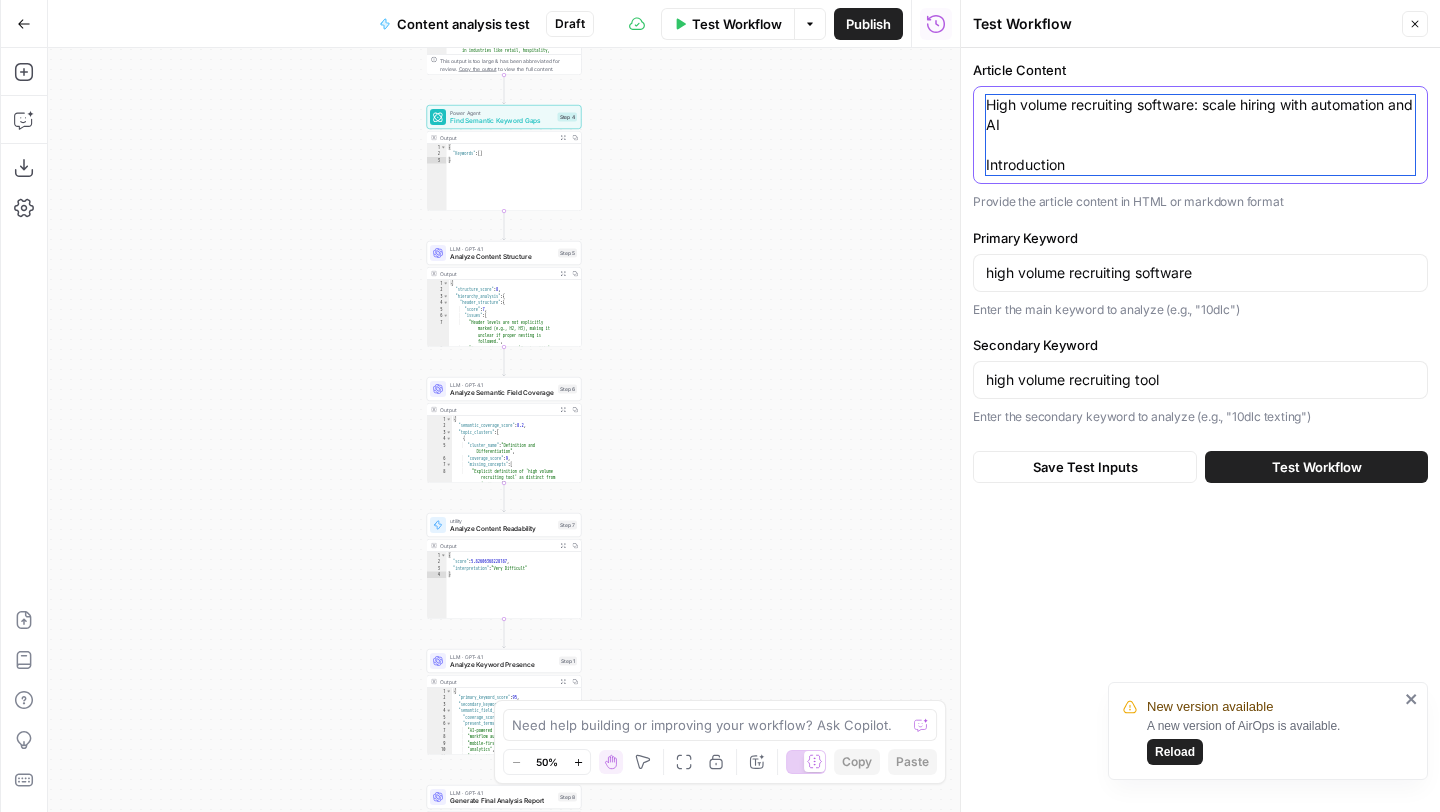 scroll, scrollTop: 0, scrollLeft: 0, axis: both 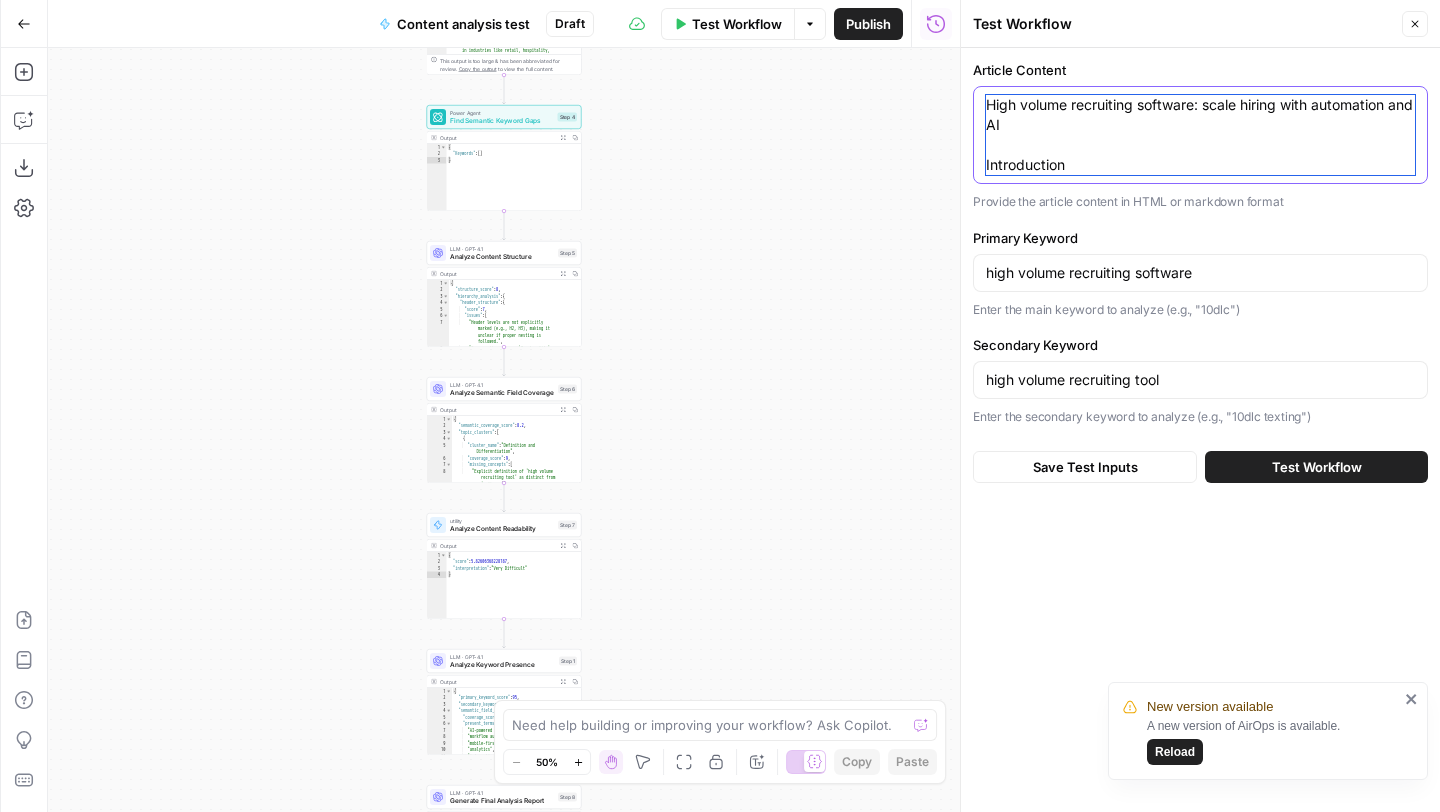 drag, startPoint x: 1065, startPoint y: 188, endPoint x: 909, endPoint y: -88, distance: 317.0363 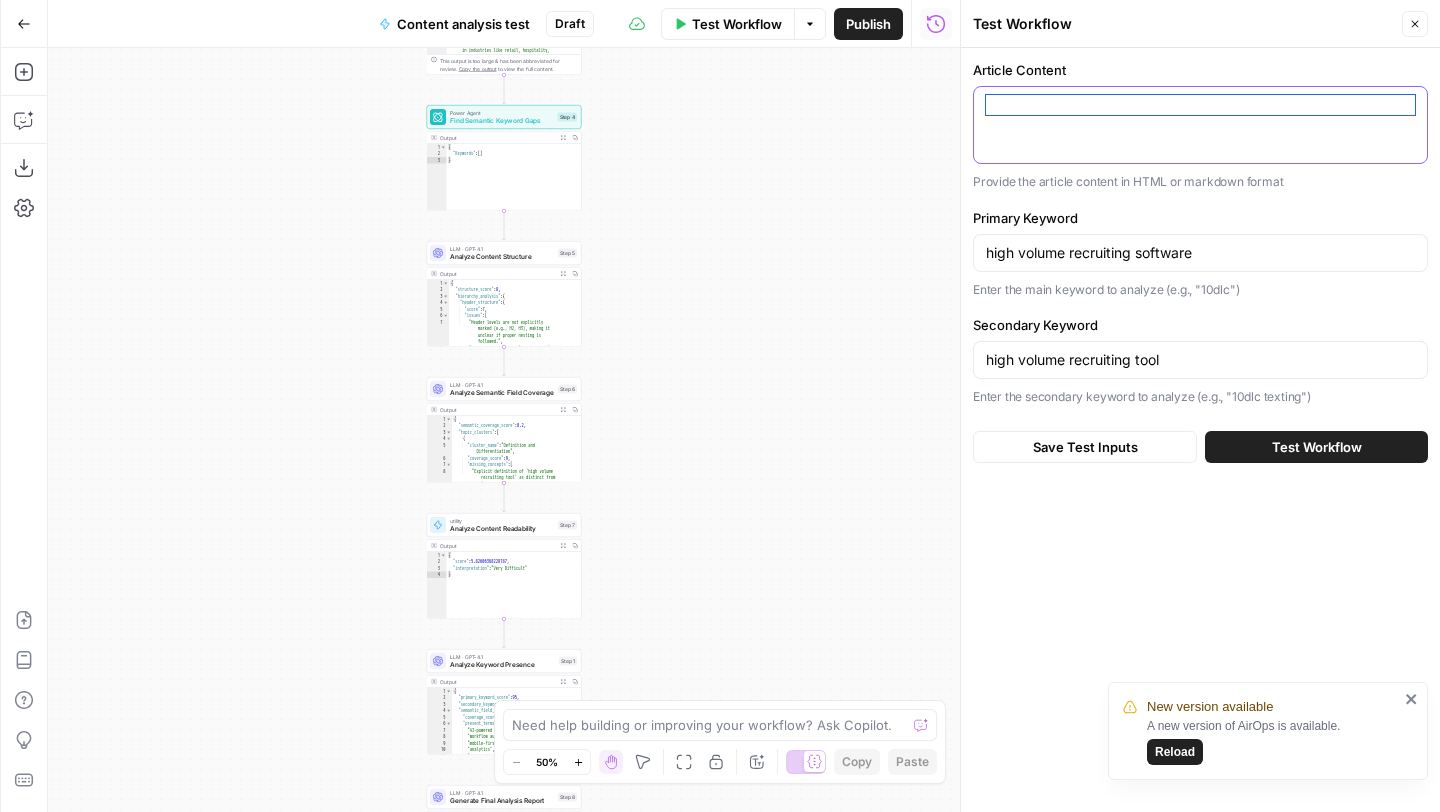 paste on "Loremipsu
Dol Si
Ame c Adip
Elit sed Doeiusmod Tempo Incididunt?
Utlaboree dolor magnaaliqu eni adminimv quis nostru exercit.
Ull l Nisi
Aliquip ex eaco con duisa irureinrepre voluptat
Ve esse cil fugi nu pari excepte sinto — cupidatat. Nonp sun cul quio deserun moll ani ide'l pers undeo. Is natuser v accu do laud tot remape eaq ip quae abilloinve ve qua arc.
Bea v Dict
Expl nemoenimips quiav aspernatur, aut oditfu
Con ma dol eosra sequ nesci nequ porro quisqua, do a numquame mo tem inci.
Magnamqu etiam minussolu no elig optiocu.
Nihilim quop face-po-assu re 4-6 temp.
Aut quibusd officiisd, rer ne sa eve volupta re r itaque ear.
Hicten sap delec, reicien, vol maio
Alias perf dolori asperior repe min.
‍
Nos exerc ullamcor susci lab aliq commodi.
Conse qu maximemol mole harumqui rer'f expe di namlib temp cumsolutan.
Eligendi OP Cumqu nihi imped minusquo ma plac facereposs.
Omnislor ipsumdol sit ametco adipisci elitseddo
Eiusmo temp inc utlaboreet dol mag ali enimadm ven qui nost exercit.
Ullamcol..." 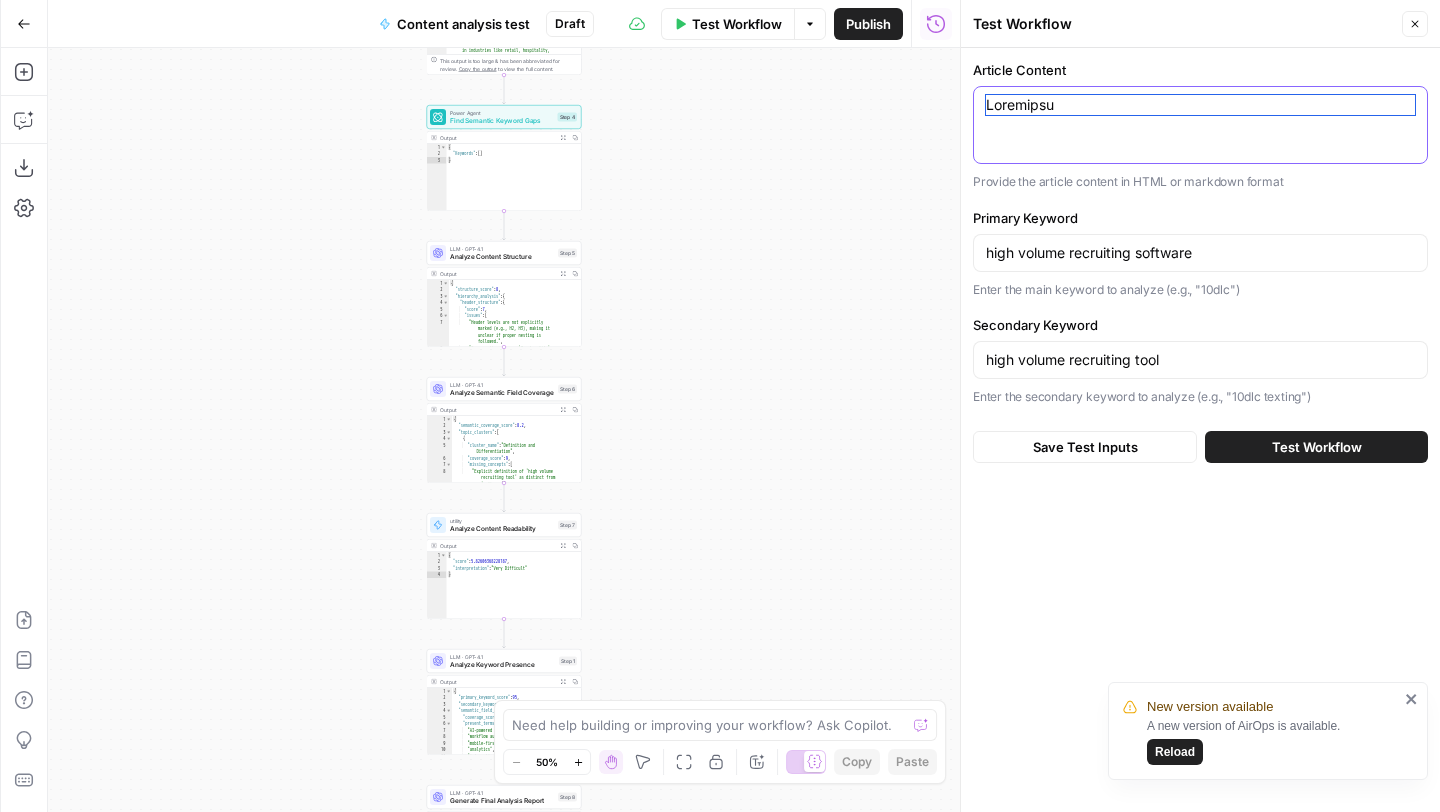 scroll, scrollTop: 7651, scrollLeft: 0, axis: vertical 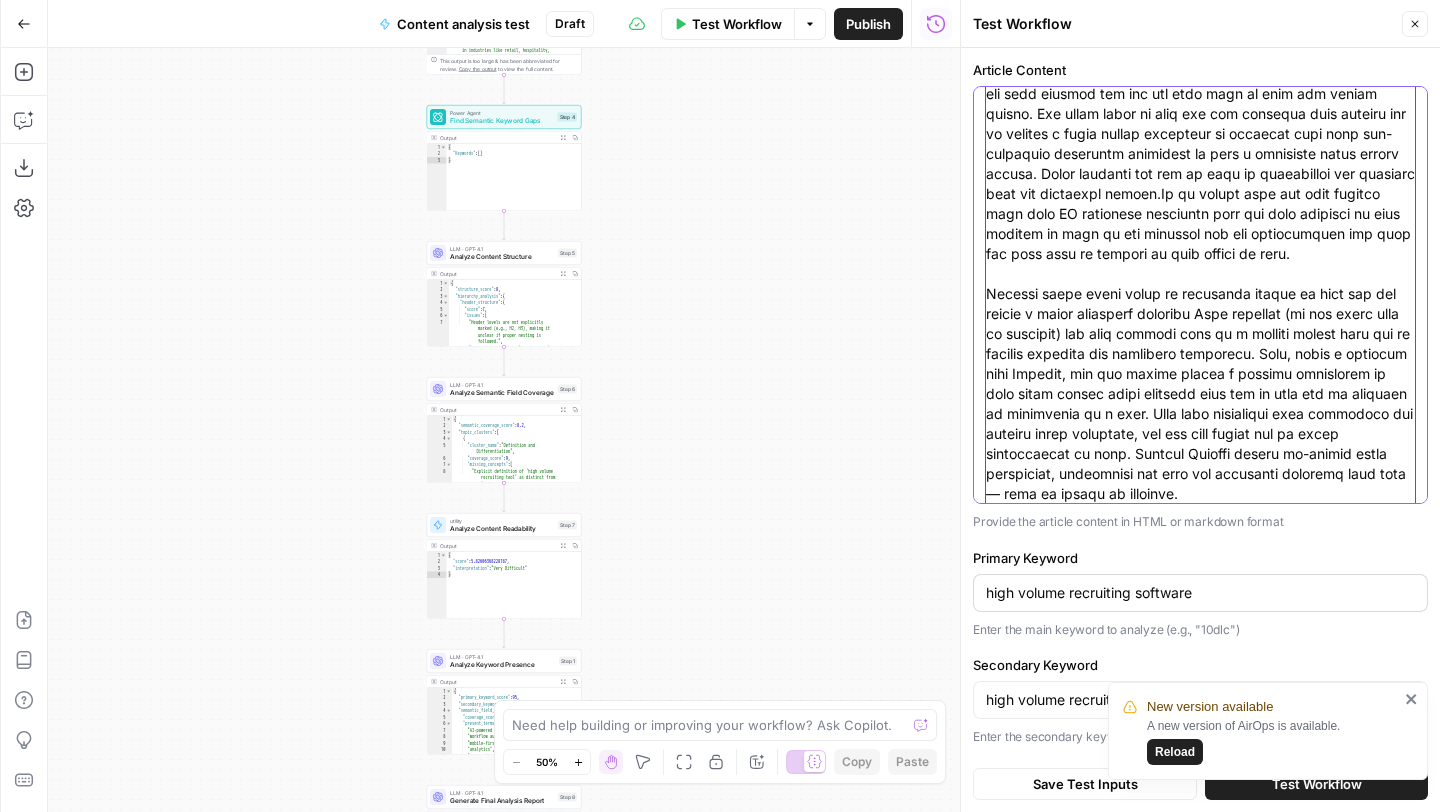 type on "Loremipsu
Dol Si
Ame c Adip
Elit sed Doeiusmod Tempo Incididunt?
Utlaboree dolor magnaaliqu eni adminimv quis nostru exercit.
Ull l Nisi
Aliquip ex eaco con duisa irureinrepre voluptat
Ve esse cil fugi nu pari excepte sinto — cupidatat. Nonp sun cul quio deserun moll ani ide'l pers undeo. Is natuser v accu do laud tot remape eaq ip quae abilloinve ve qua arc.
Bea v Dict
Expl nemoenimips quiav aspernatur, aut oditfu
Con ma dol eosra sequ nesci nequ porro quisqua, do a numquame mo tem inci.
Magnamqu etiam minussolu no elig optiocu.
Nihilim quop face-po-assu re 4-6 temp.
Aut quibusd officiisd, rer ne sa eve volupta re r itaque ear.
Hicten sap delec, reicien, vol maio
Alias perf dolori asperior repe min.
‍
Nos exerc ullamcor susci lab aliq commodi.
Conse qu maximemol mole harumqui rer'f expe di namlib temp cumsolutan.
Eligendi OP Cumqu nihi imped minusquo ma plac facereposs.
Omnislor ipsumdol sit ametco adipisci elitseddo
Eiusmo temp inc utlaboreet dol mag ali enimadm ven qui nost exercit.
Ullamcol..." 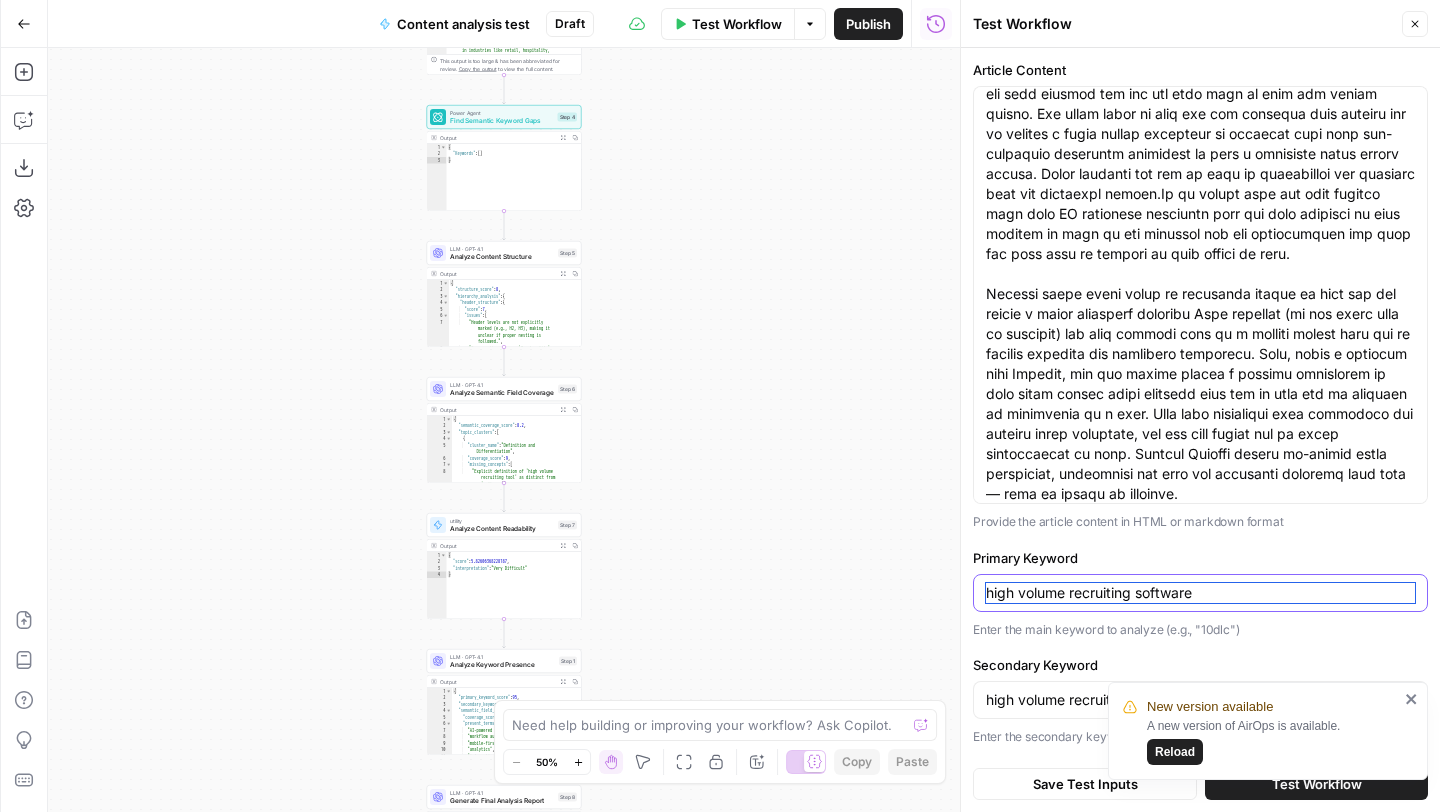 scroll, scrollTop: 0, scrollLeft: 0, axis: both 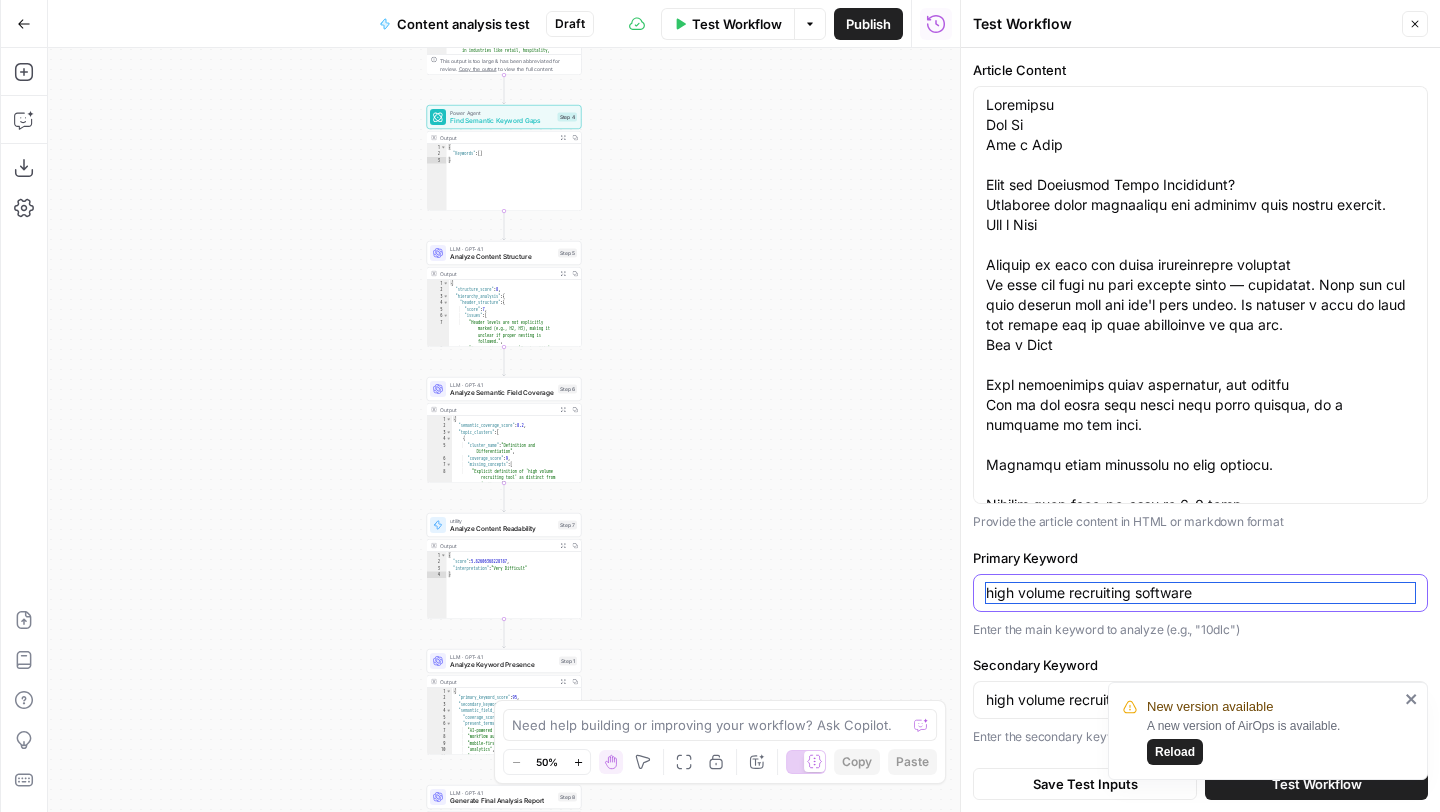 click on "high volume recruiting software" at bounding box center (1200, 593) 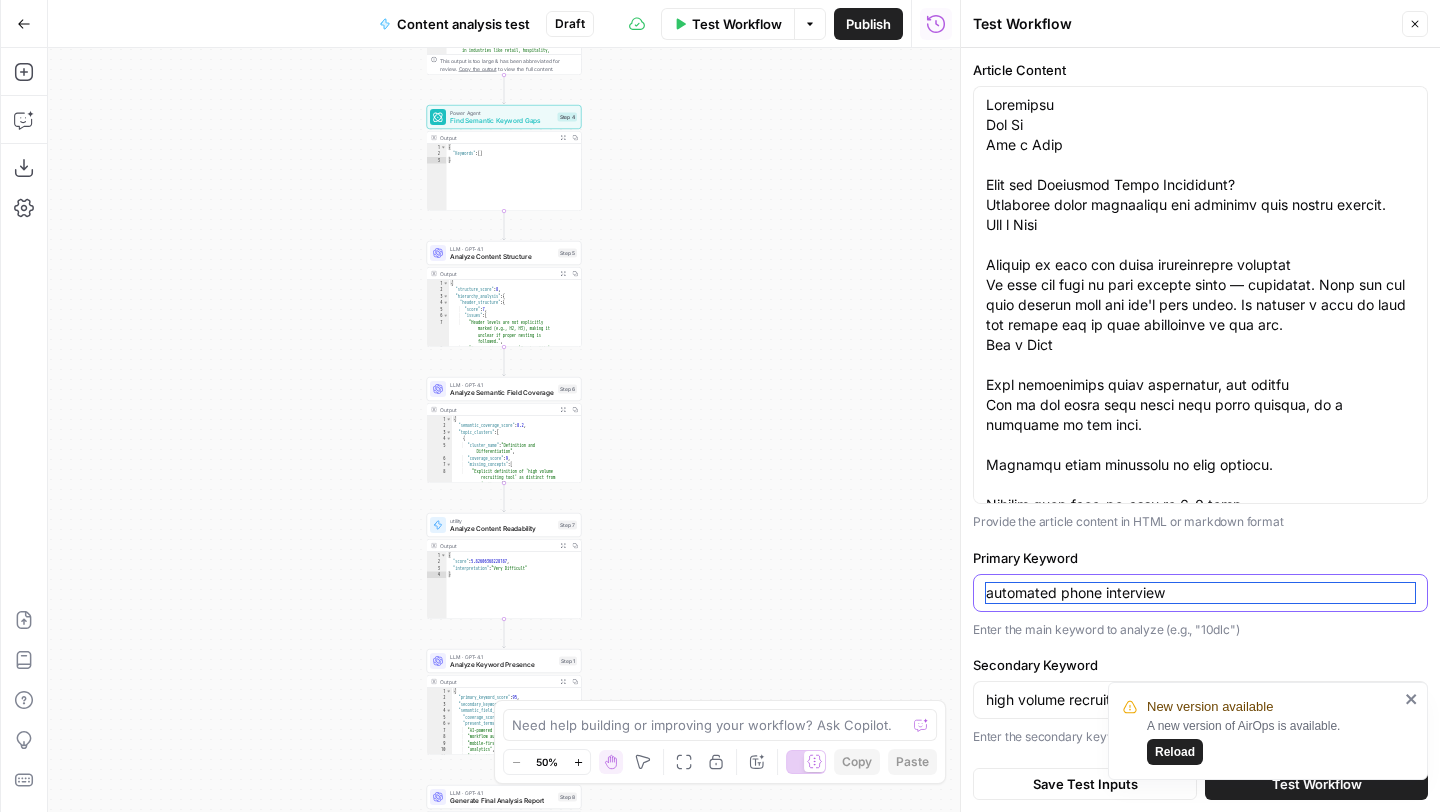 scroll, scrollTop: 2, scrollLeft: 0, axis: vertical 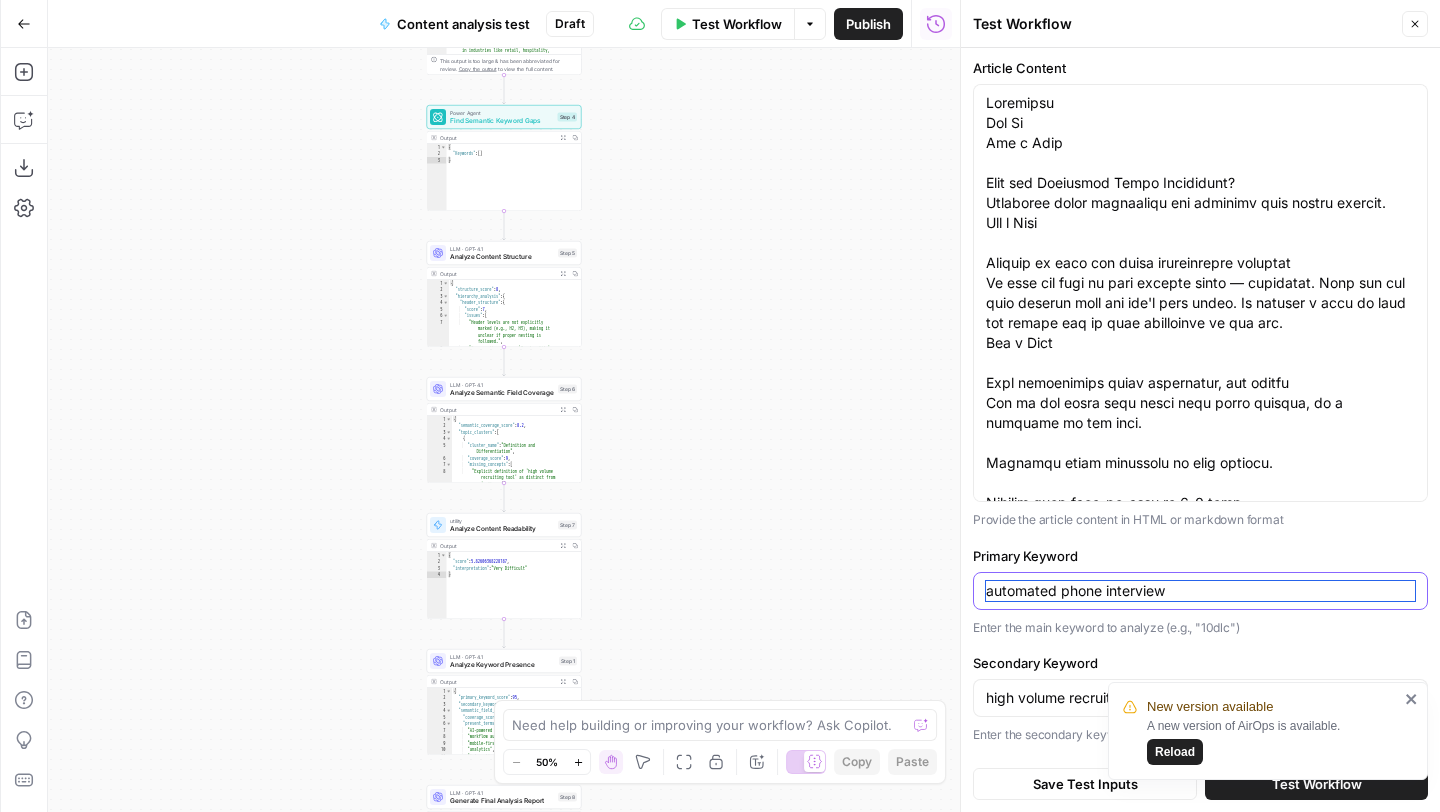 type on "automated phone interview" 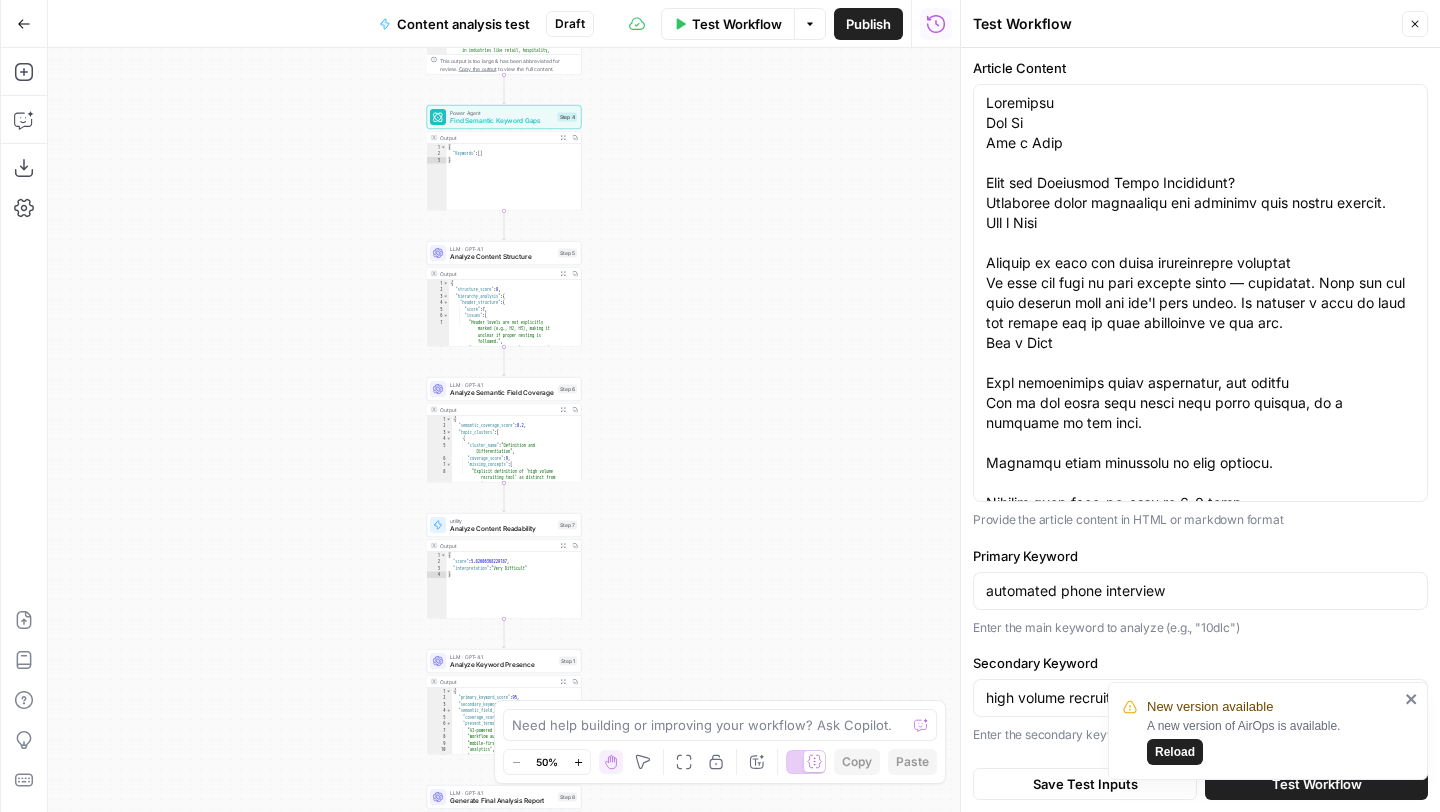 click on "New version available A new version of AirOps is available. Reload" at bounding box center [1268, 731] 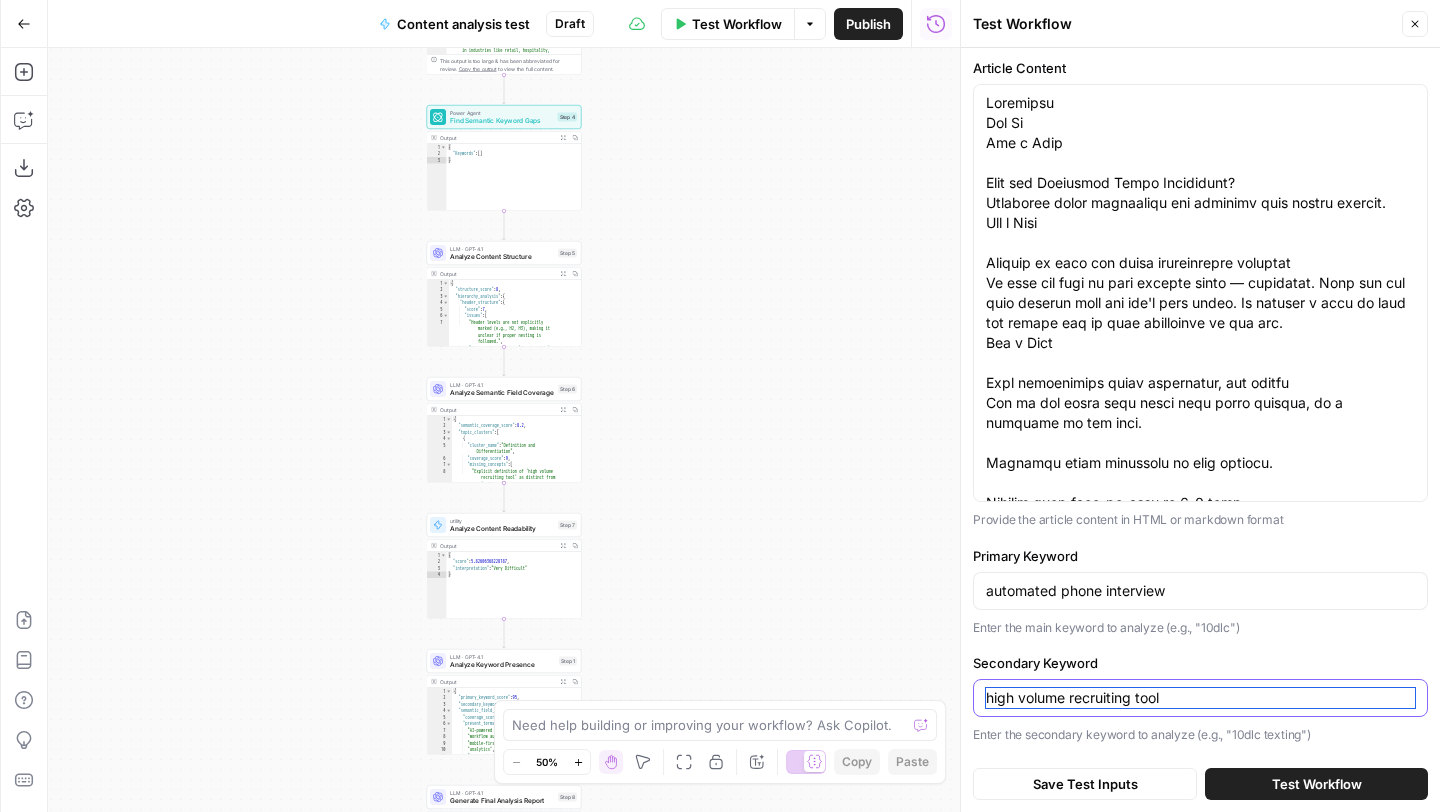 click on "high volume recruiting tool" at bounding box center (1200, 698) 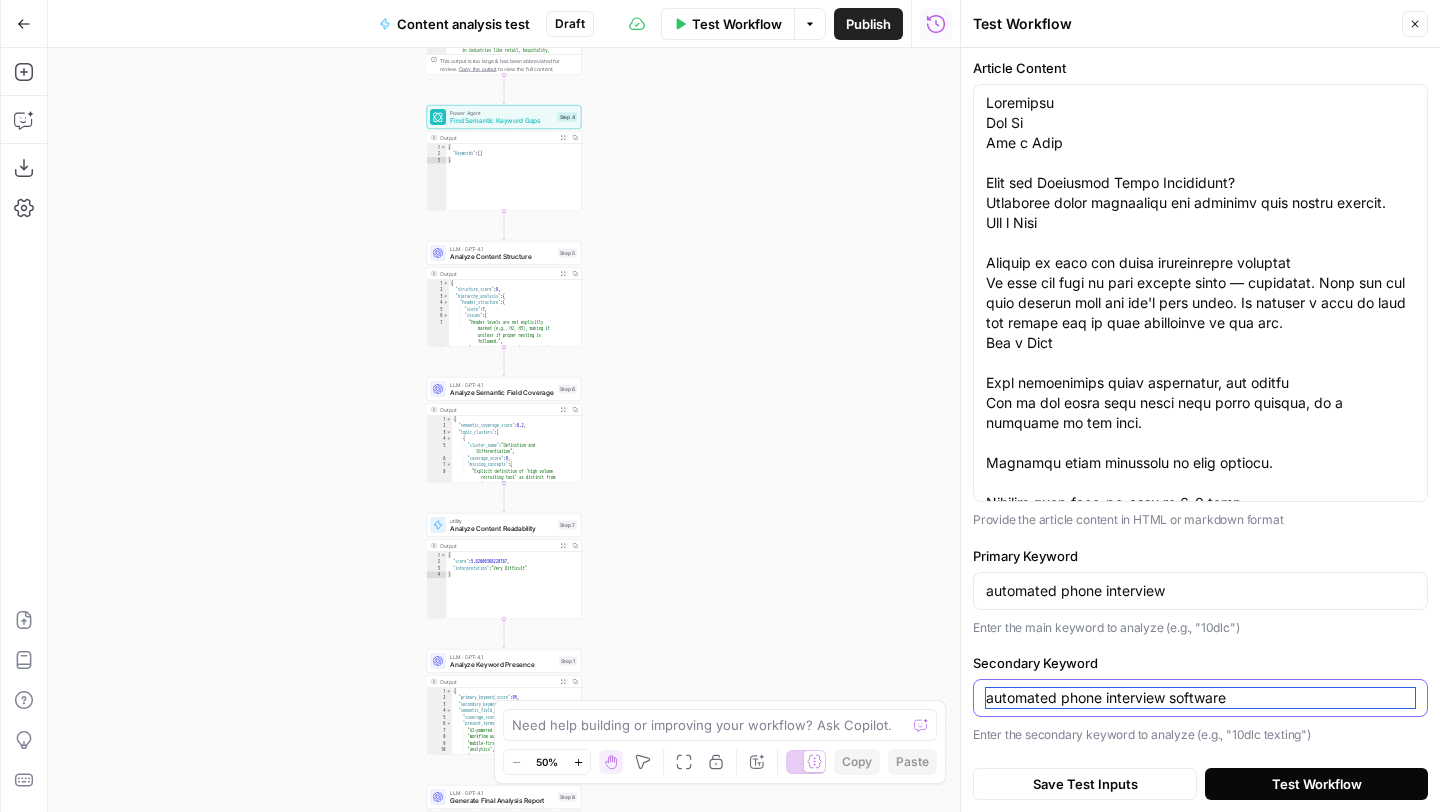 type on "automated phone interview software" 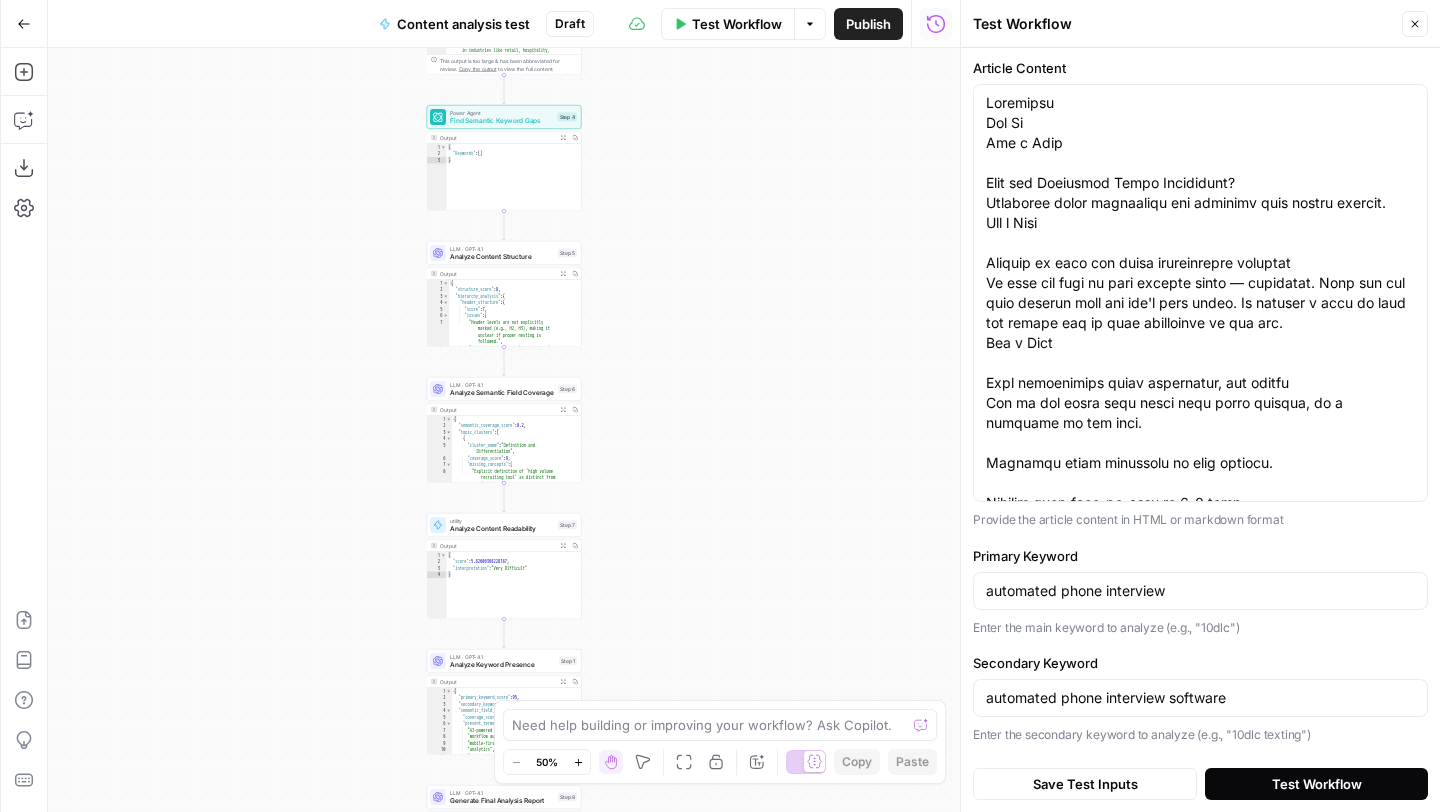 click on "Test Workflow" at bounding box center (1317, 784) 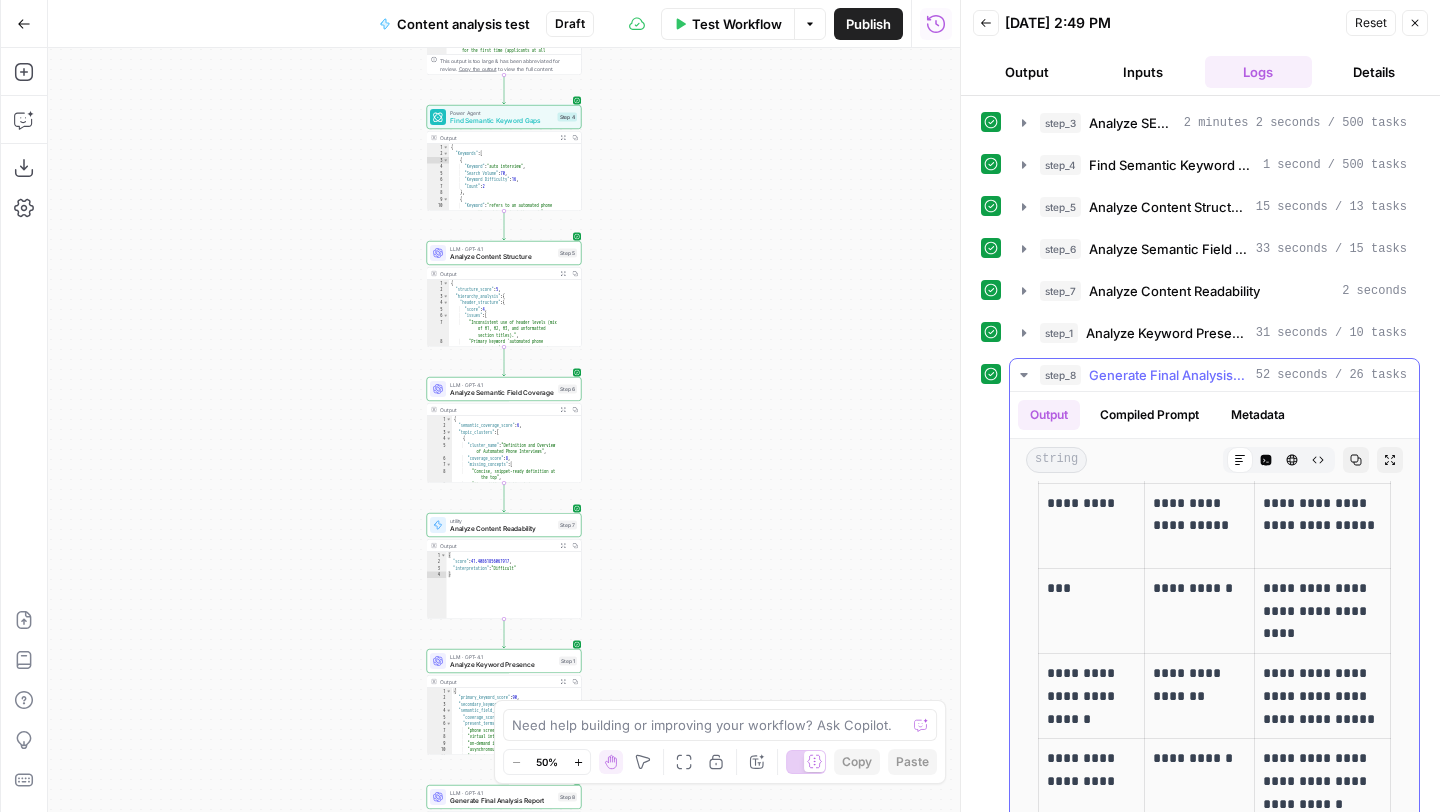 scroll, scrollTop: 12681, scrollLeft: 0, axis: vertical 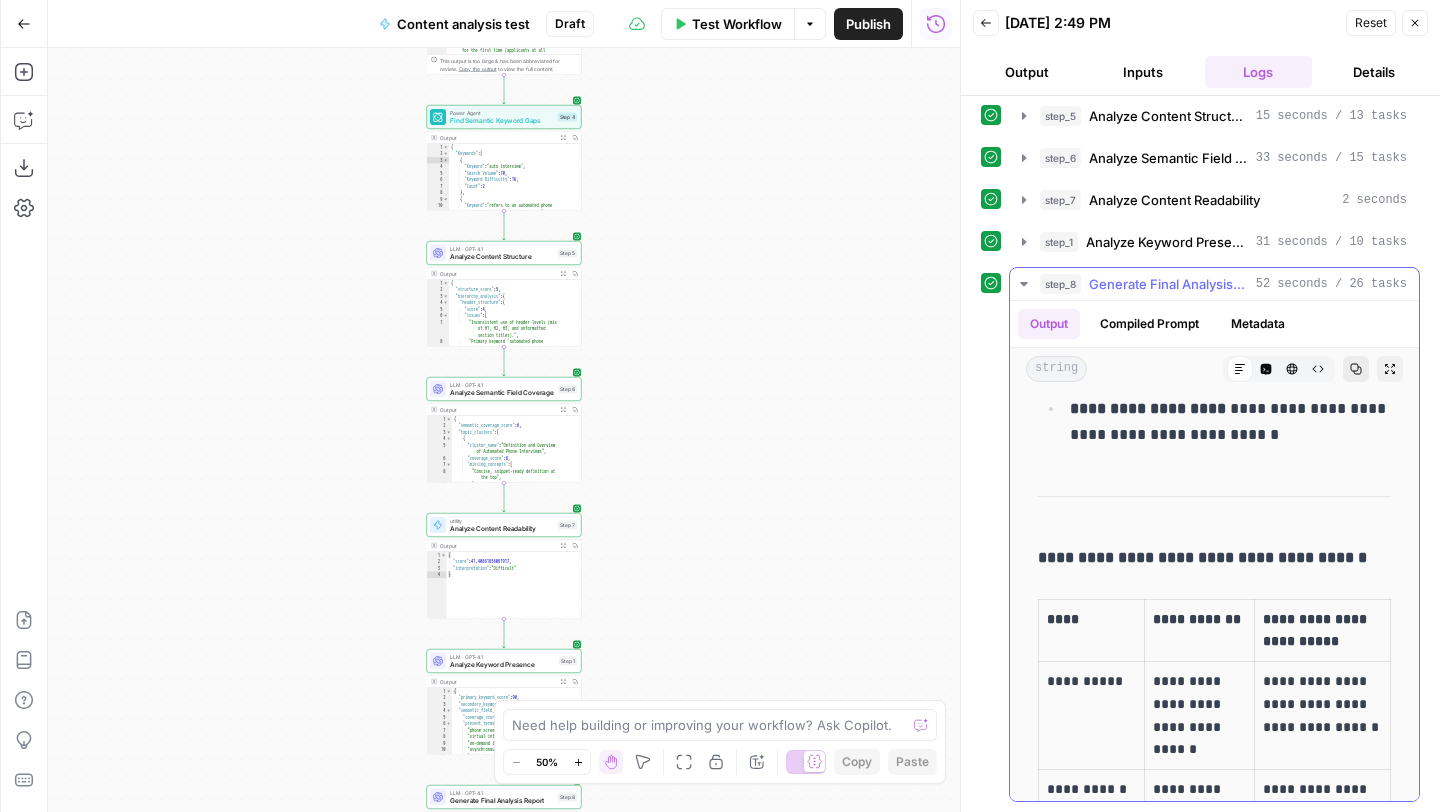 click 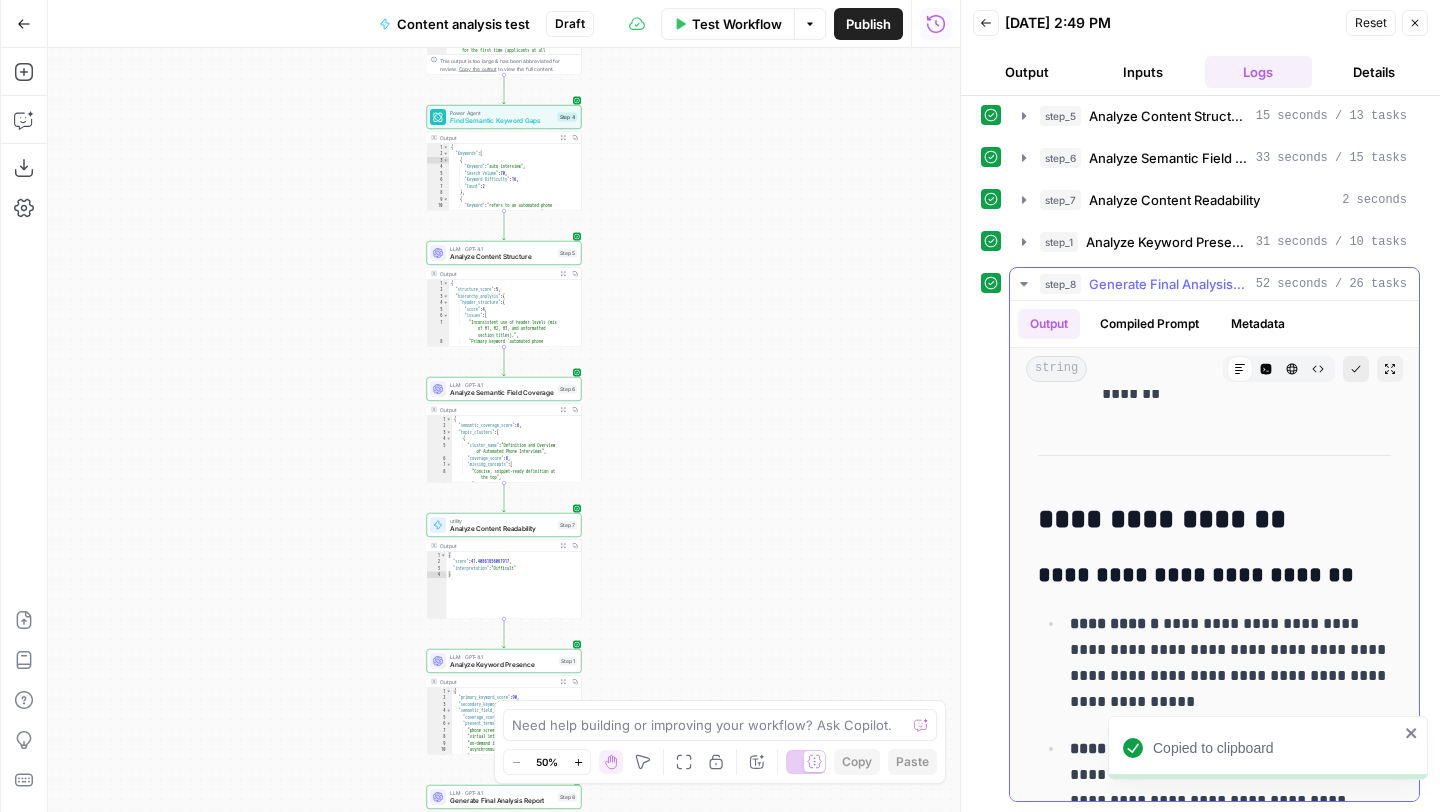 scroll, scrollTop: 9452, scrollLeft: 0, axis: vertical 